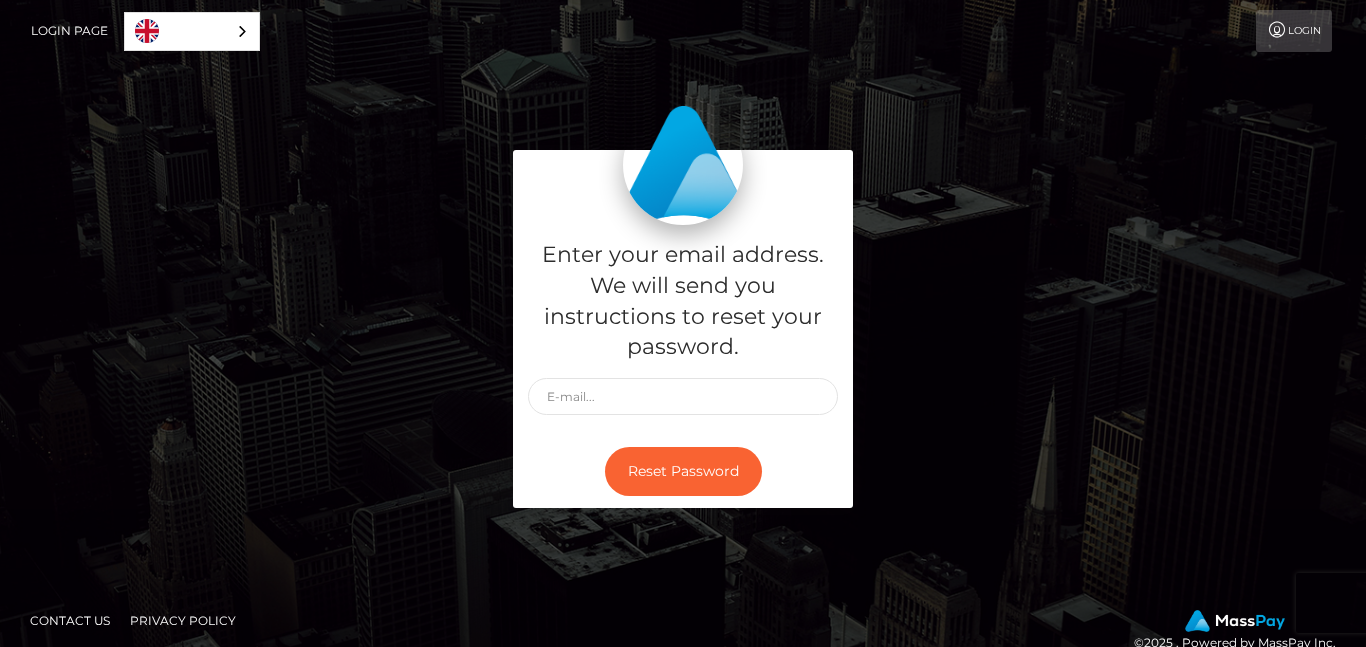 scroll, scrollTop: 0, scrollLeft: 0, axis: both 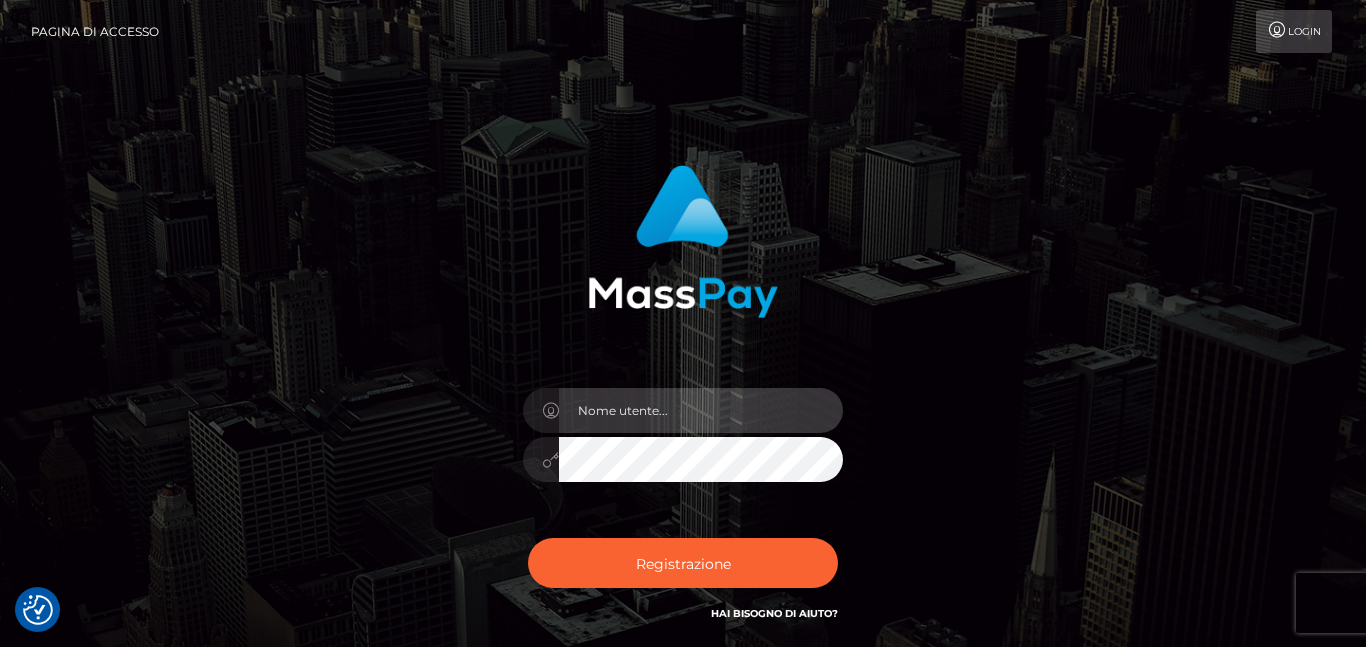 click at bounding box center (701, 410) 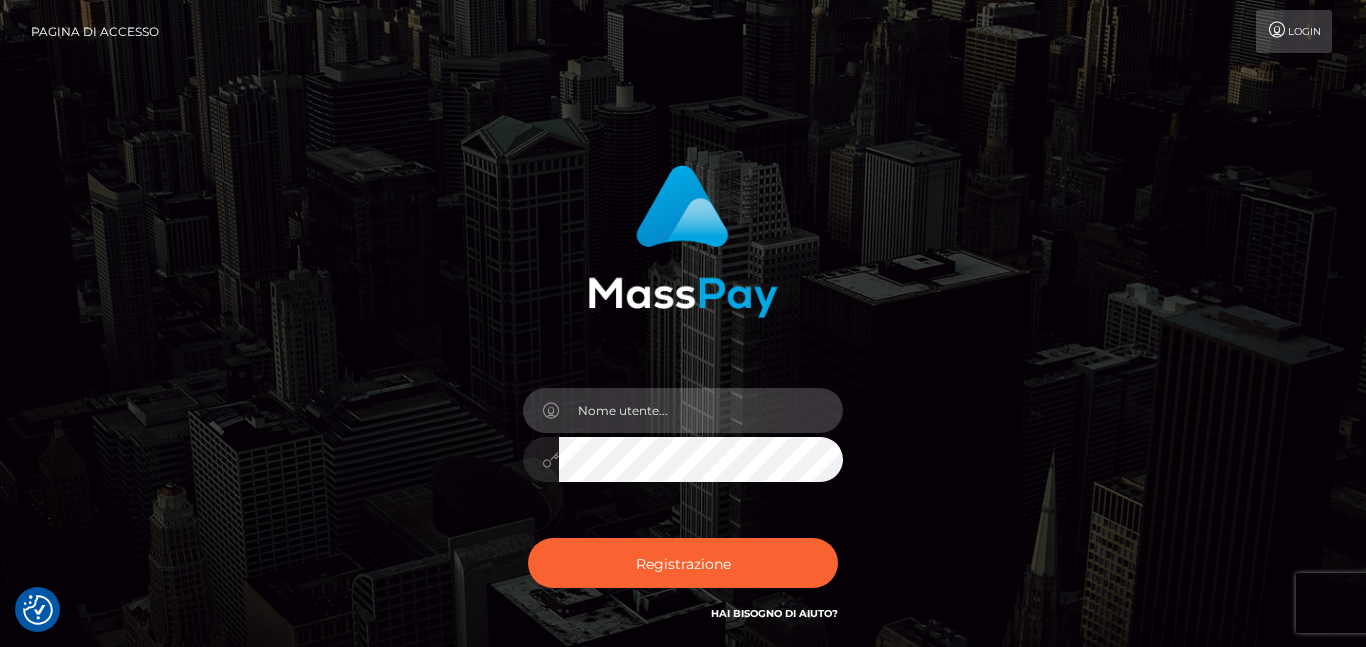 type on "consuelopinato@hotmail.com" 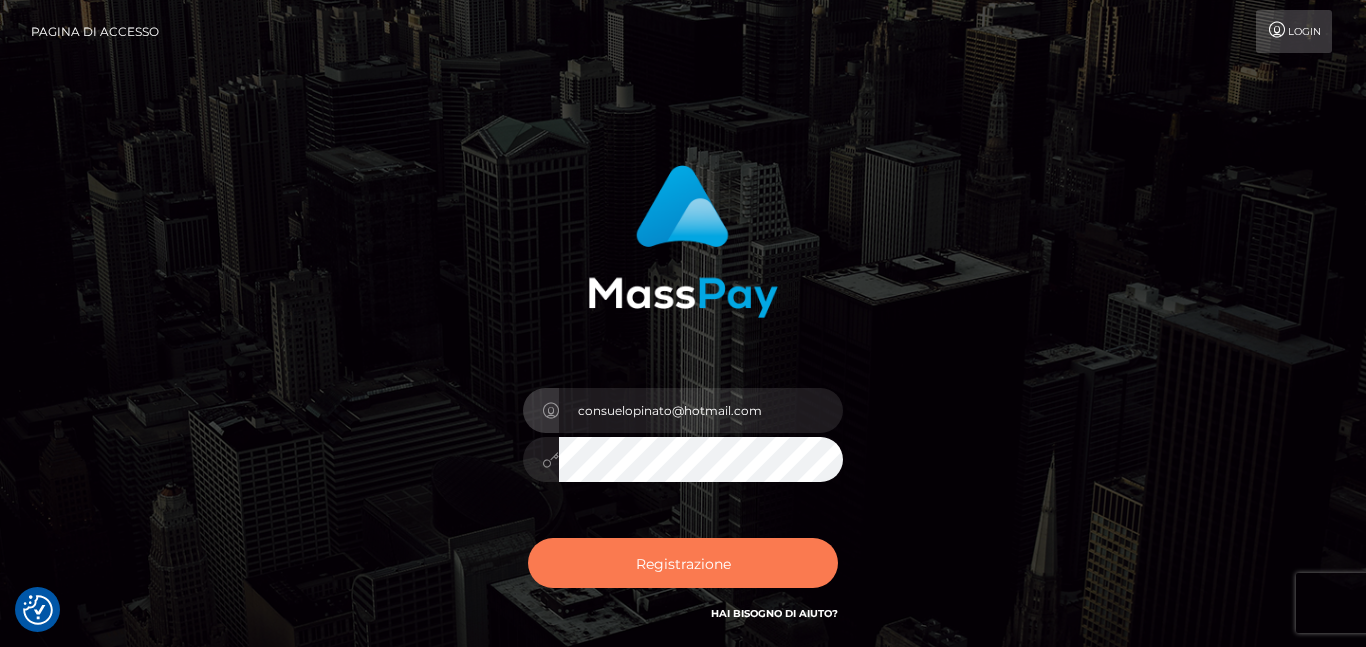 click on "Registrazione" at bounding box center [683, 563] 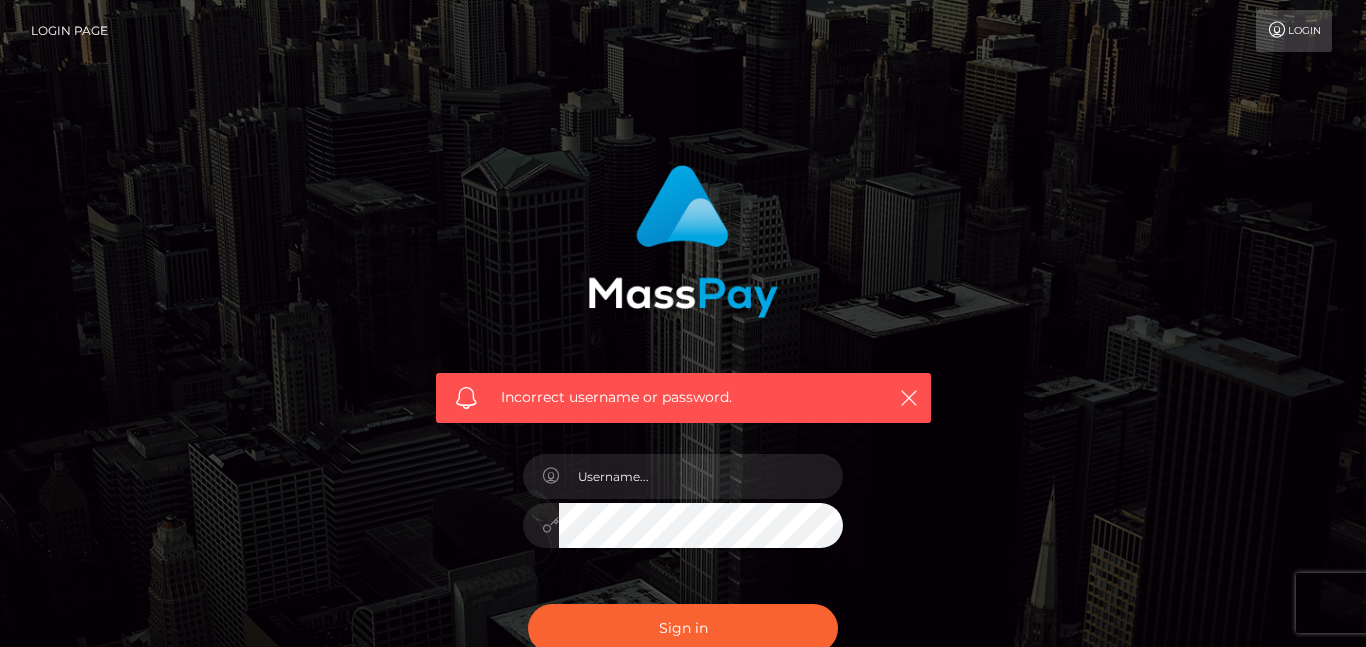 scroll, scrollTop: 0, scrollLeft: 0, axis: both 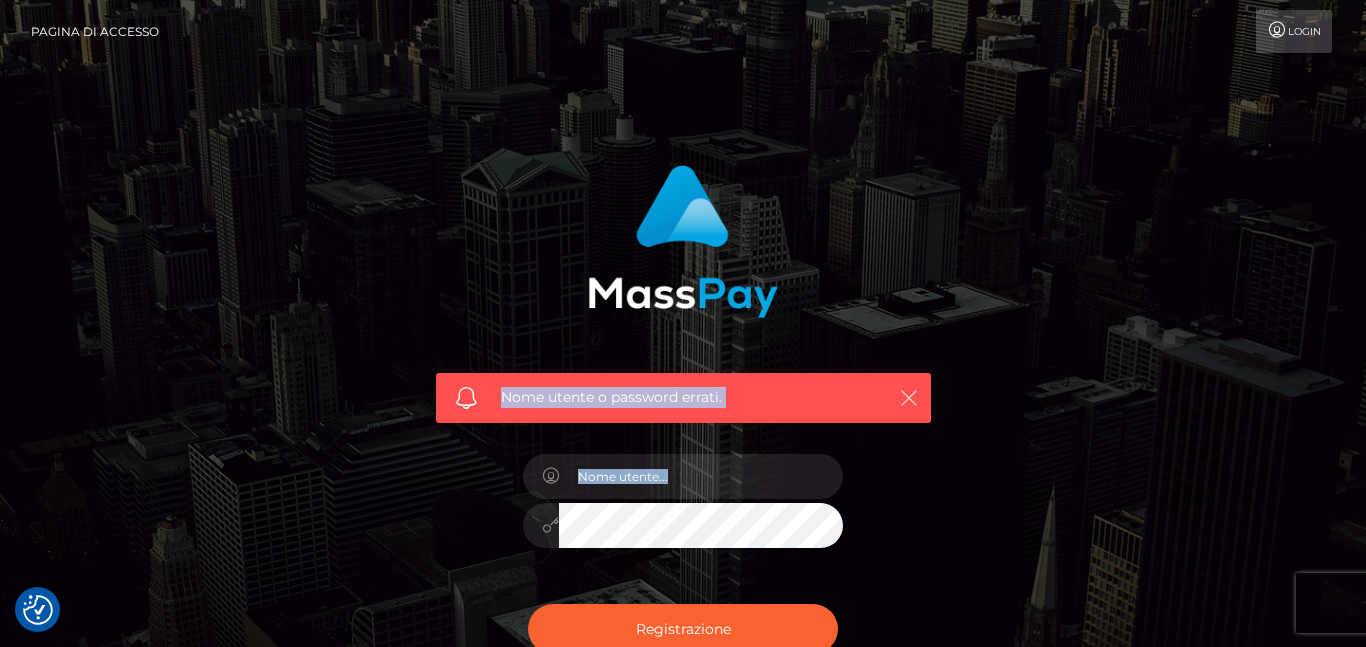 drag, startPoint x: 0, startPoint y: 0, endPoint x: 909, endPoint y: 394, distance: 990.7154 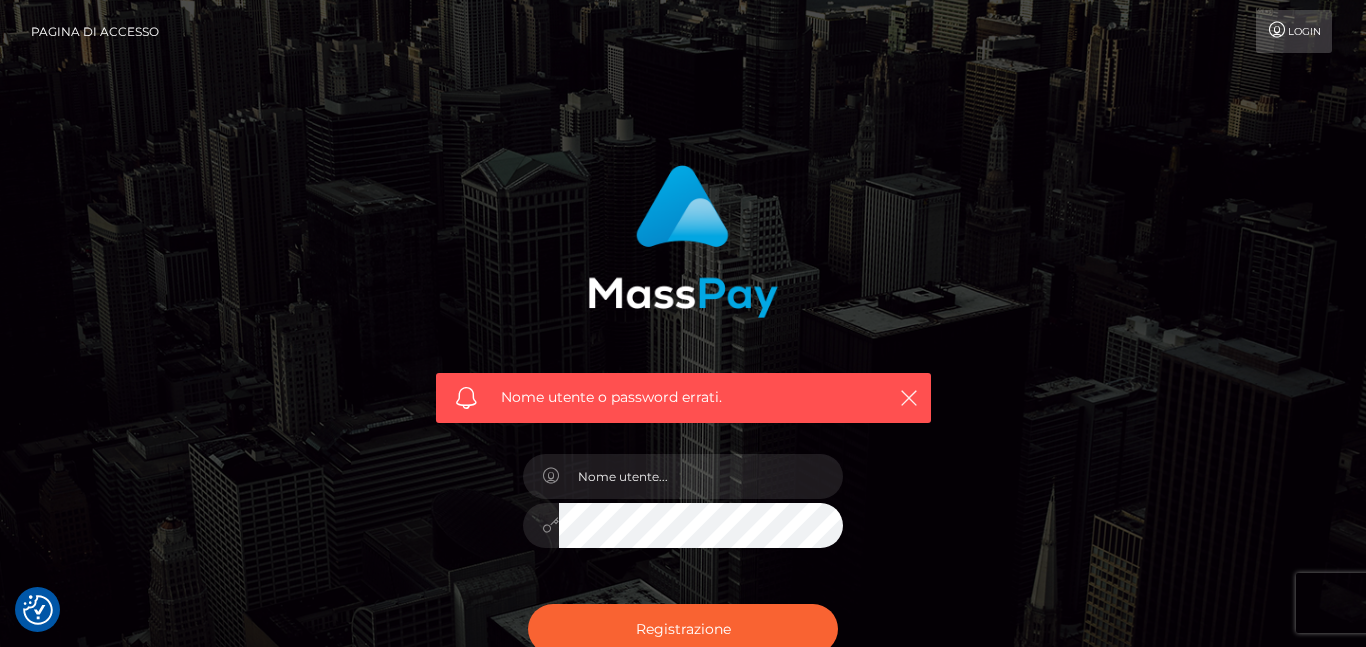 click on "Nome utente o password errati." at bounding box center [683, 286] 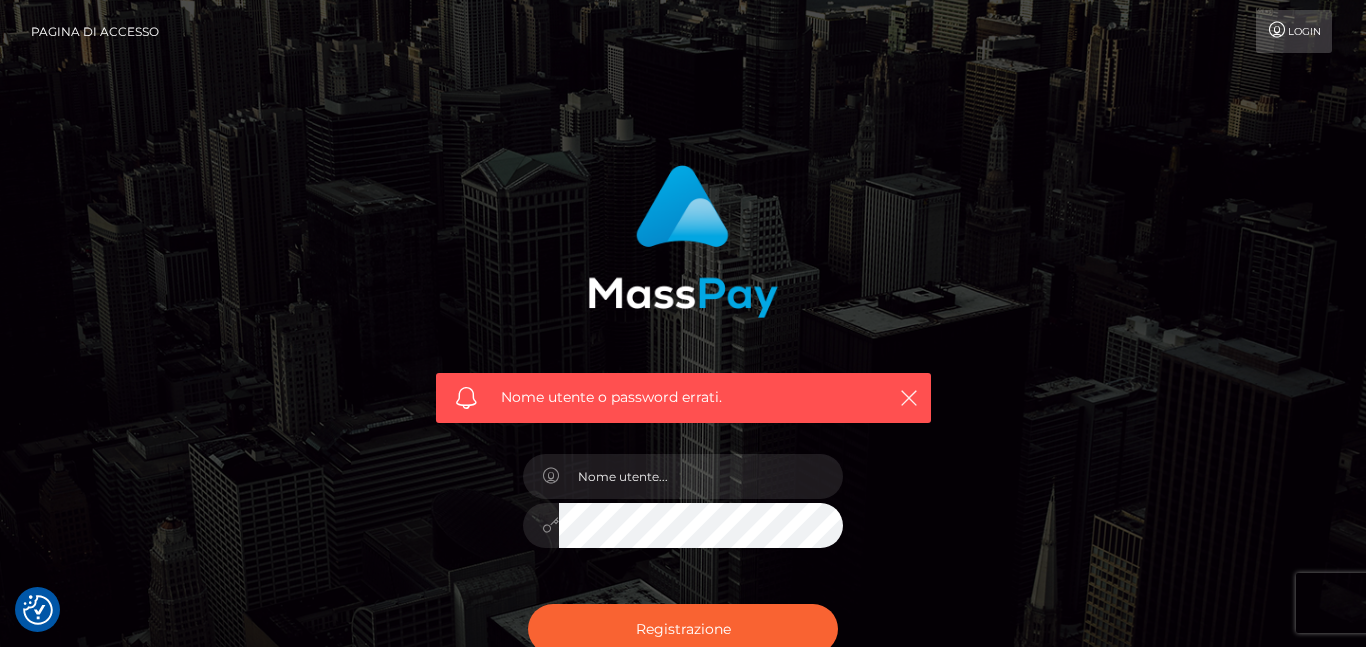 click on "Login" at bounding box center [1304, 31] 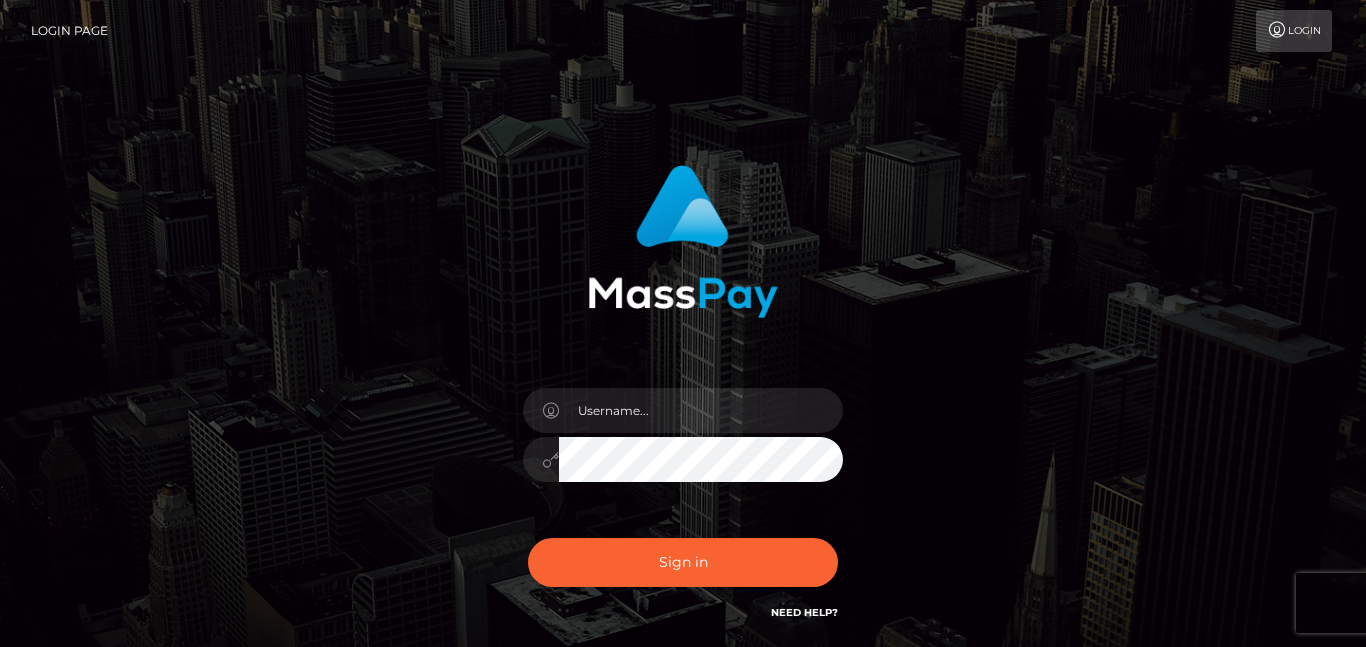 scroll, scrollTop: 0, scrollLeft: 0, axis: both 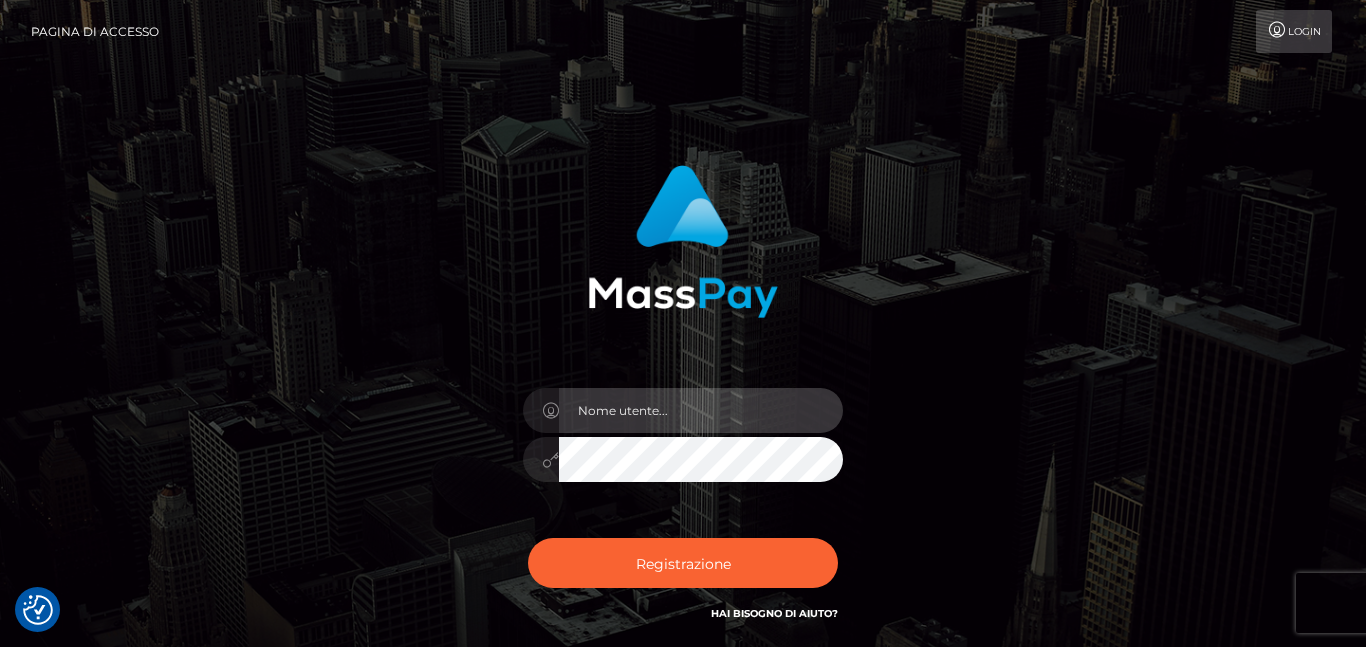click at bounding box center (701, 410) 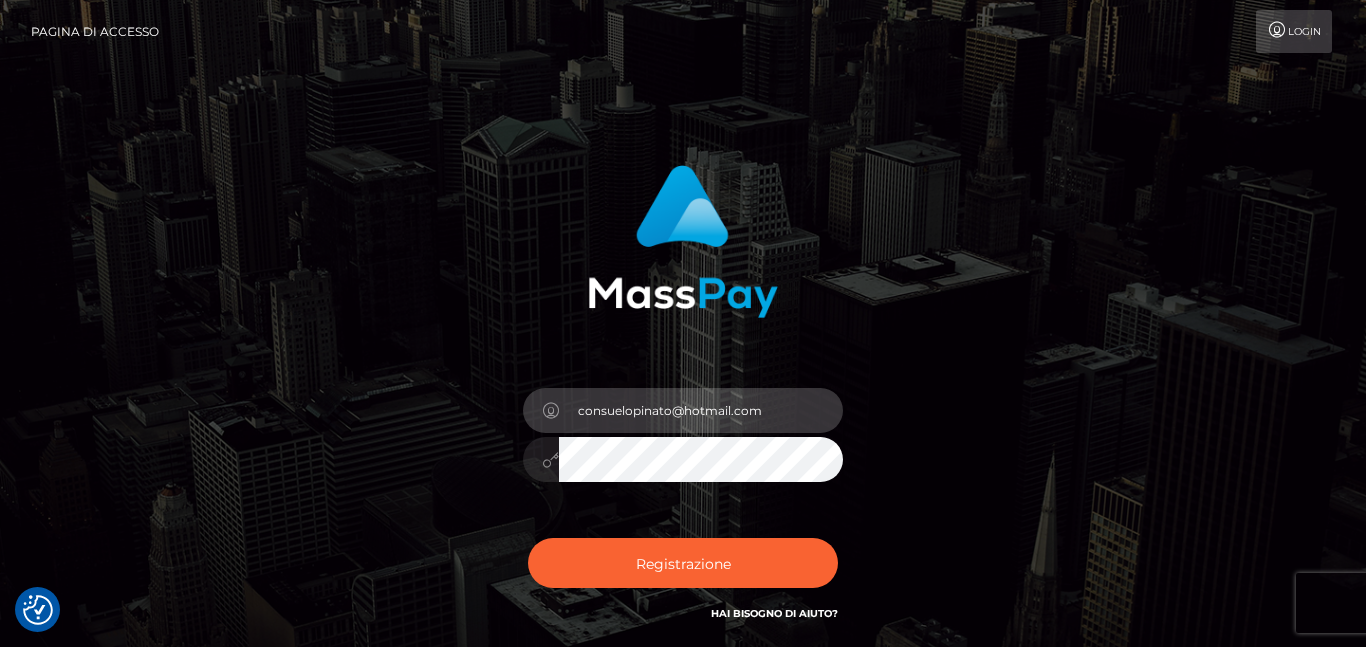 type on "consuelopinato@hotmail.com" 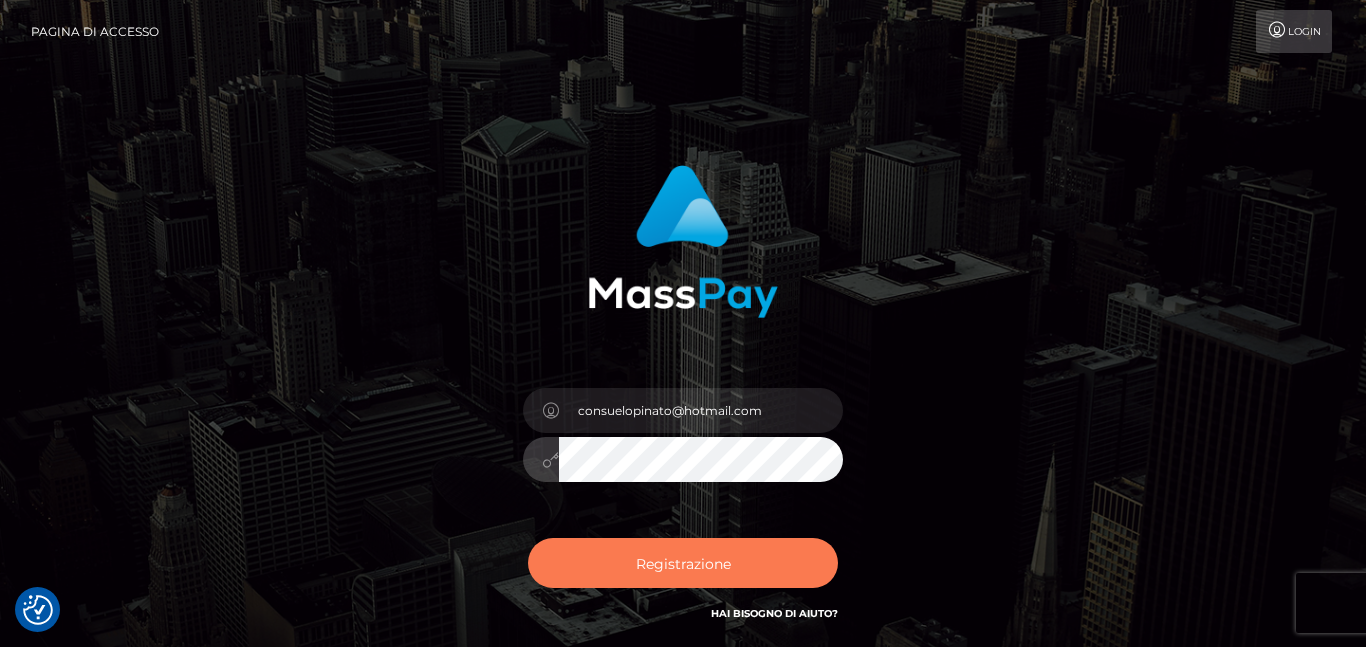 click on "Registrazione" at bounding box center [683, 563] 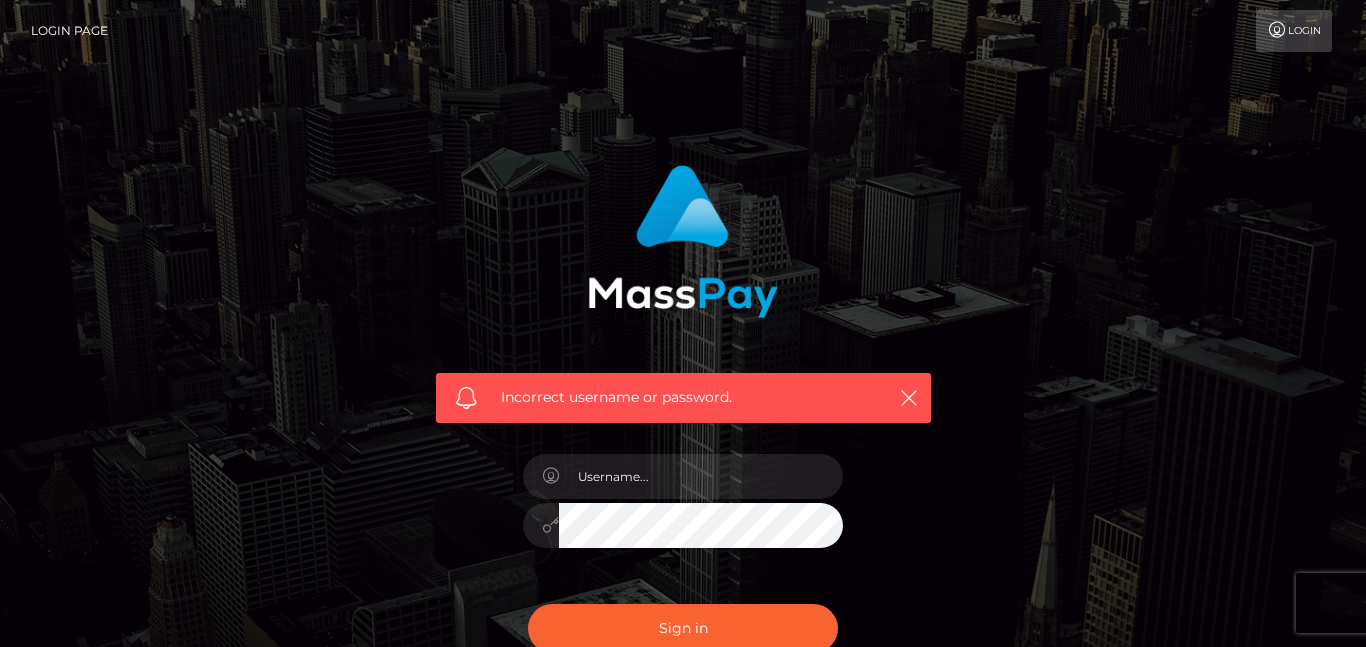 scroll, scrollTop: 0, scrollLeft: 0, axis: both 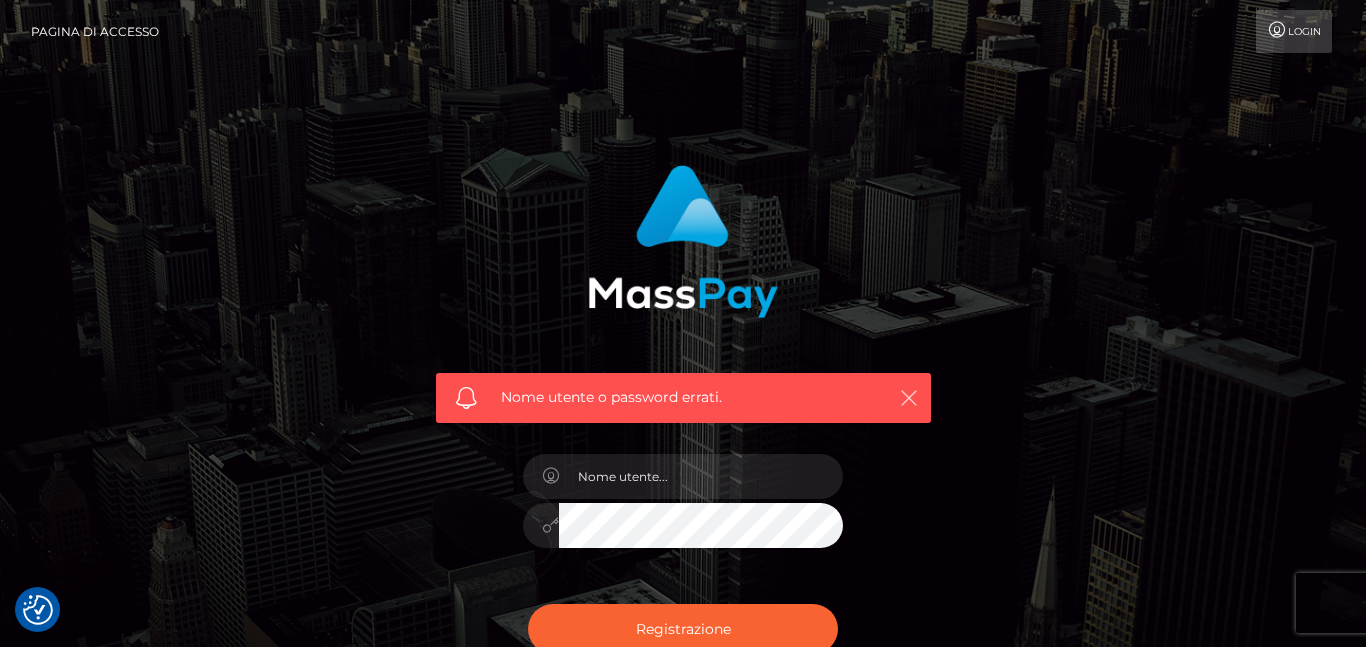 click at bounding box center (909, 398) 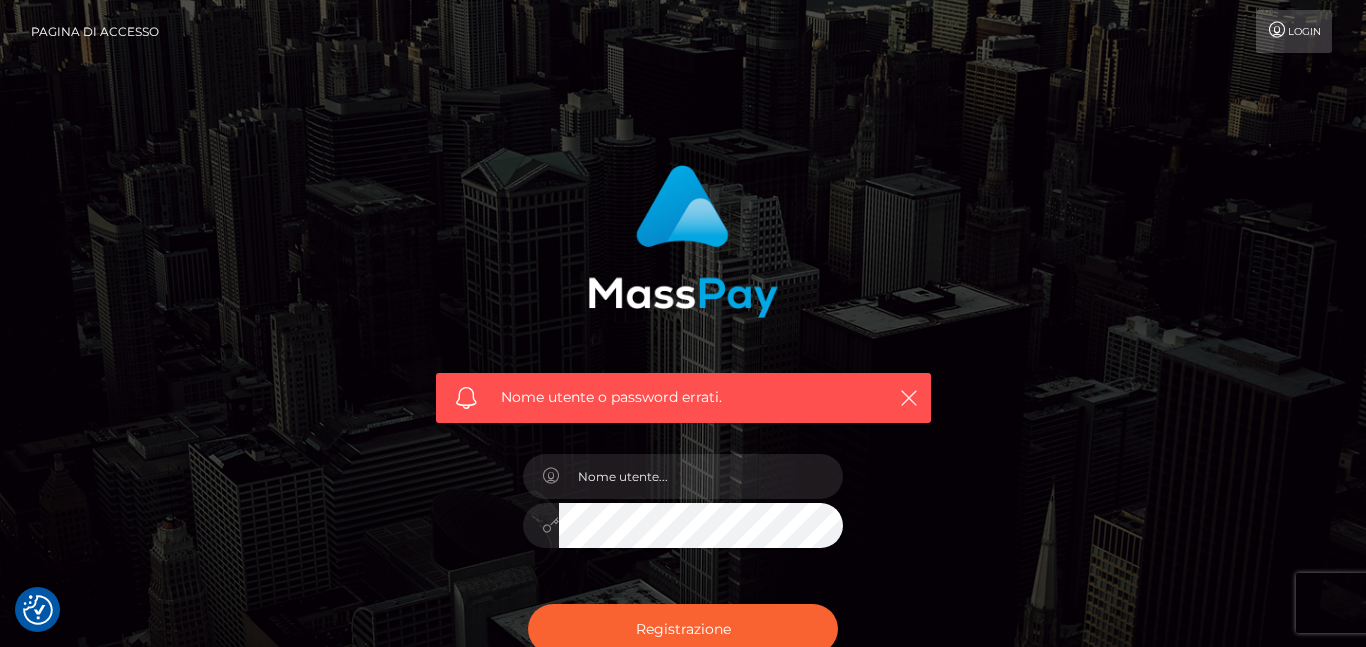 click on "Login" at bounding box center (1294, 31) 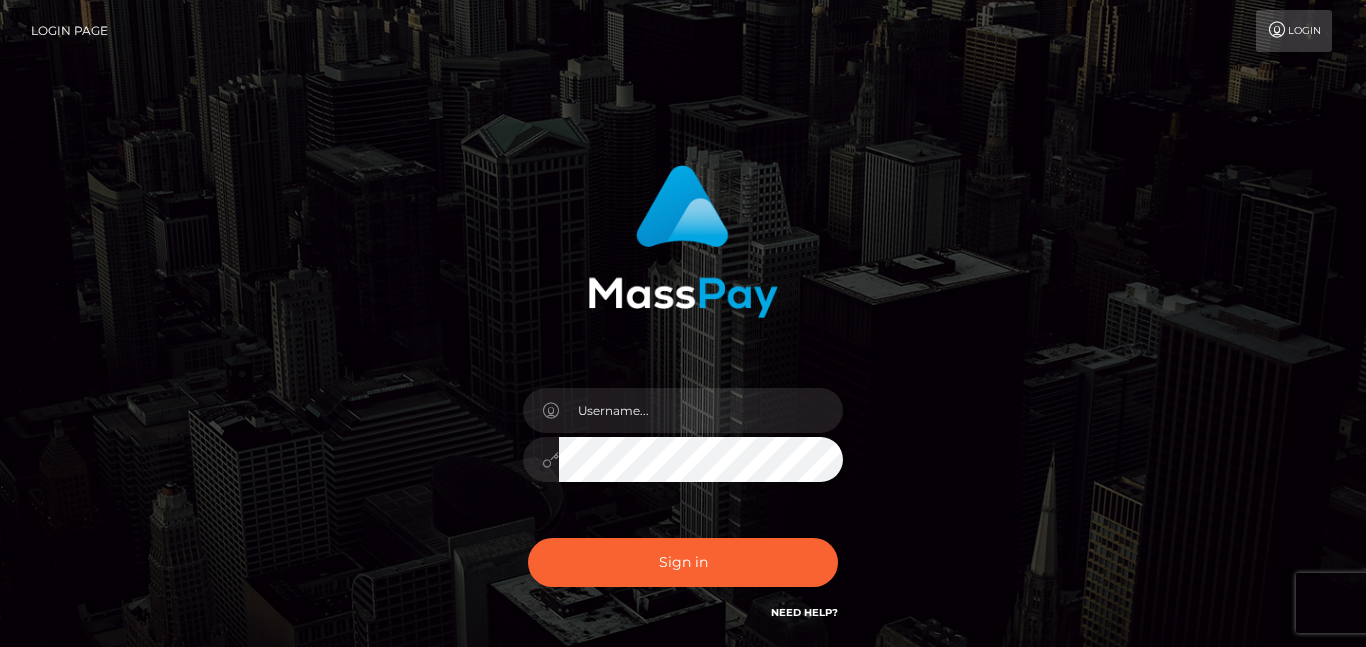 scroll, scrollTop: 0, scrollLeft: 0, axis: both 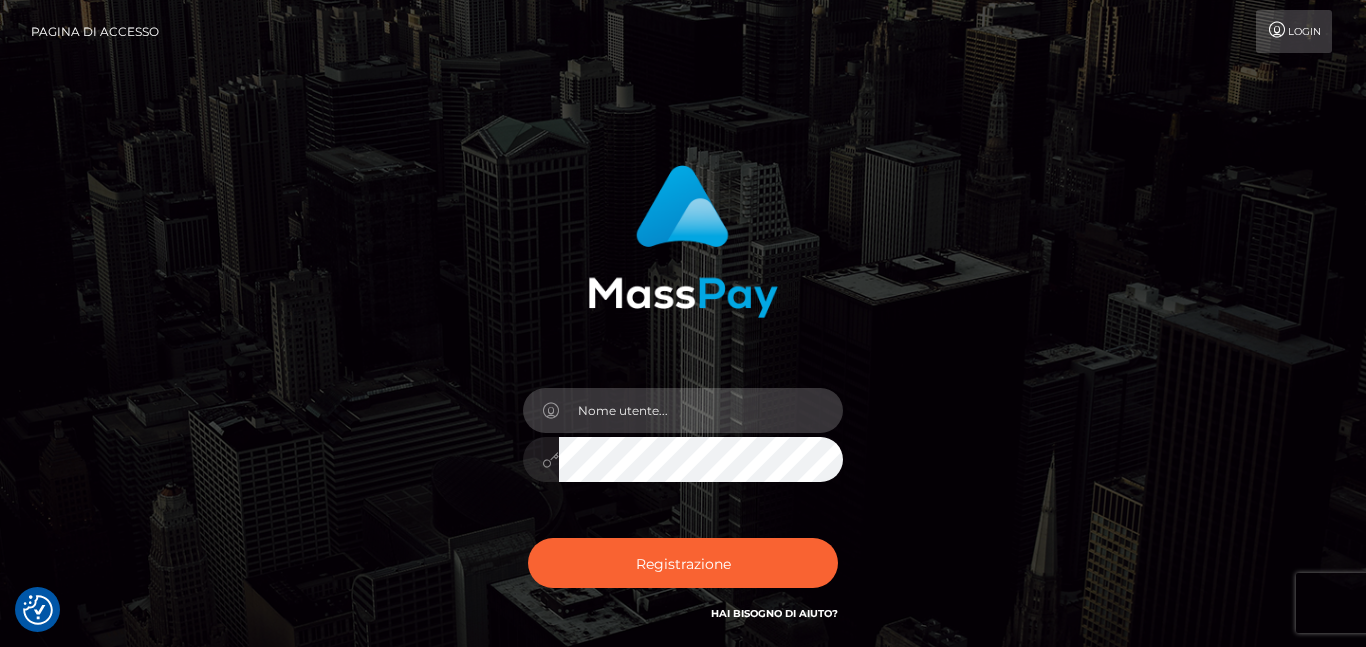 click at bounding box center [701, 410] 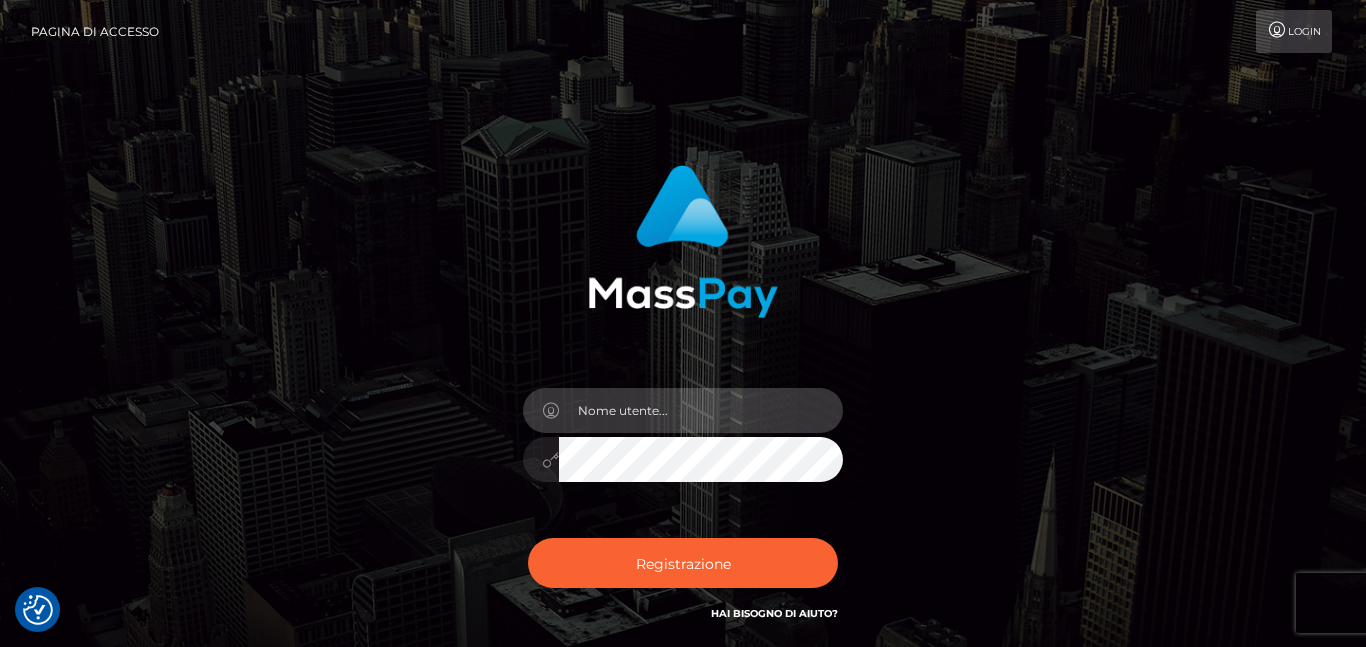 type on "consuelopinato@hotmail.com" 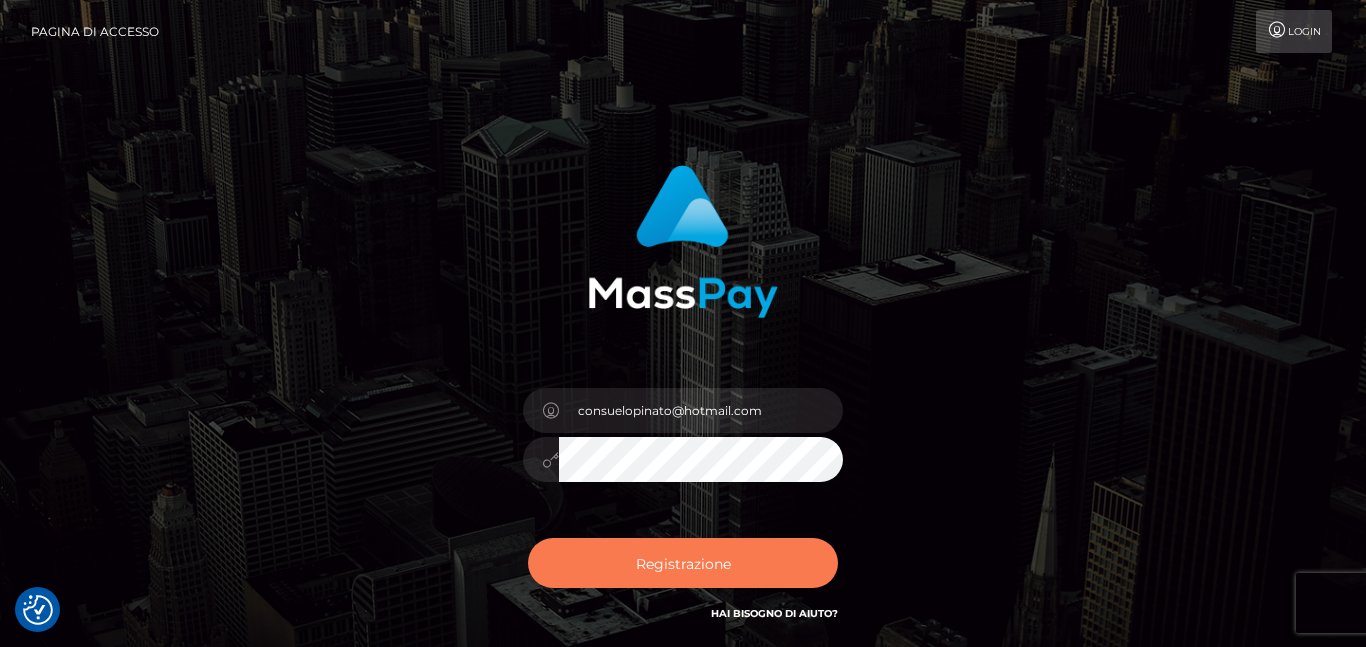 click on "Registrazione" at bounding box center [683, 563] 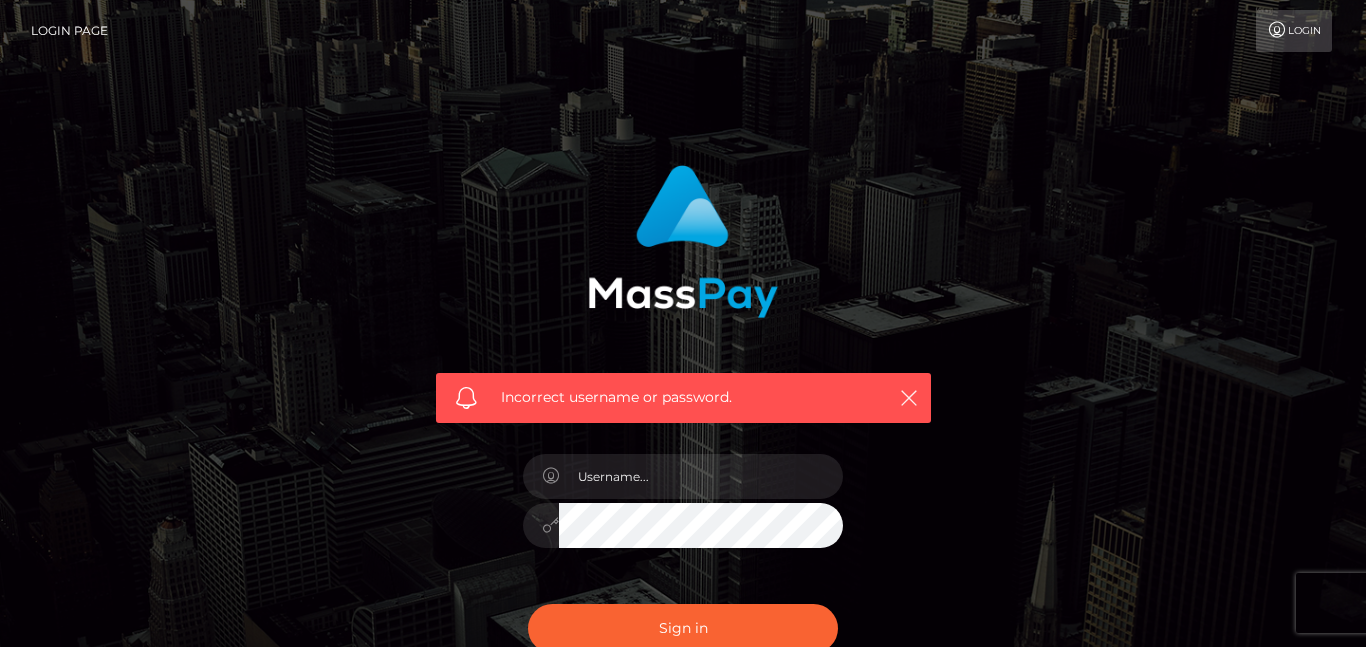 scroll, scrollTop: 0, scrollLeft: 0, axis: both 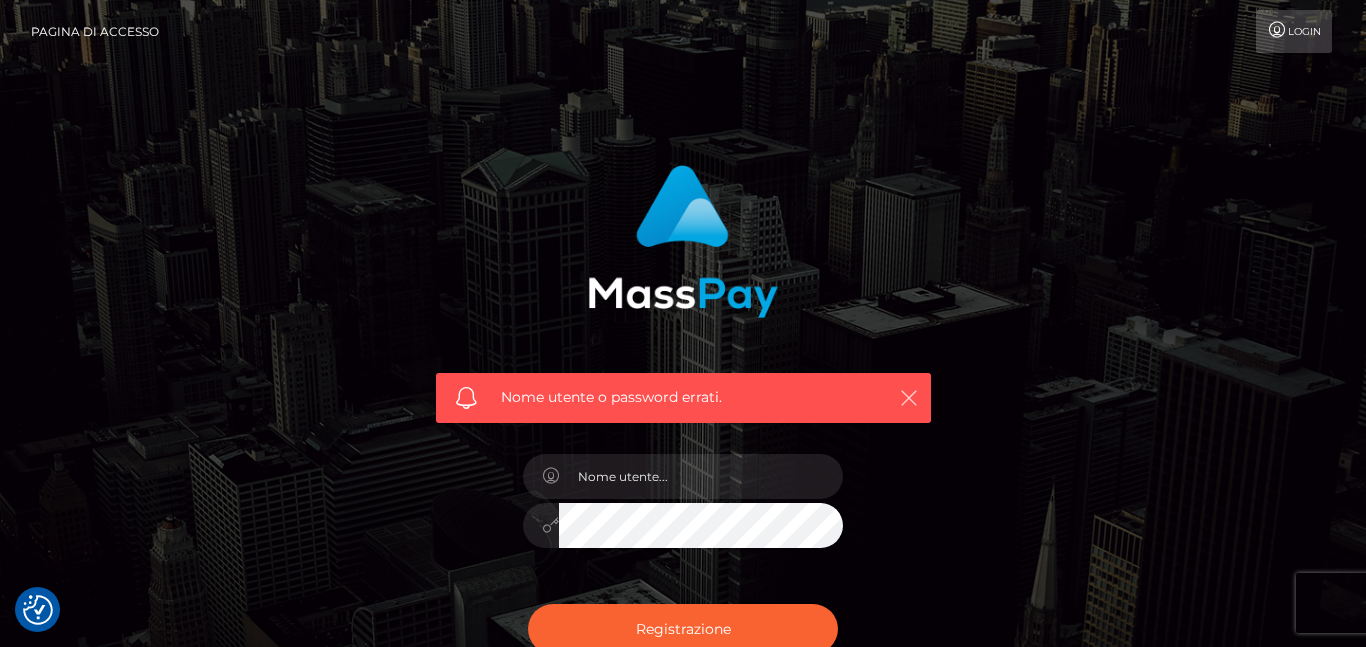click at bounding box center [909, 398] 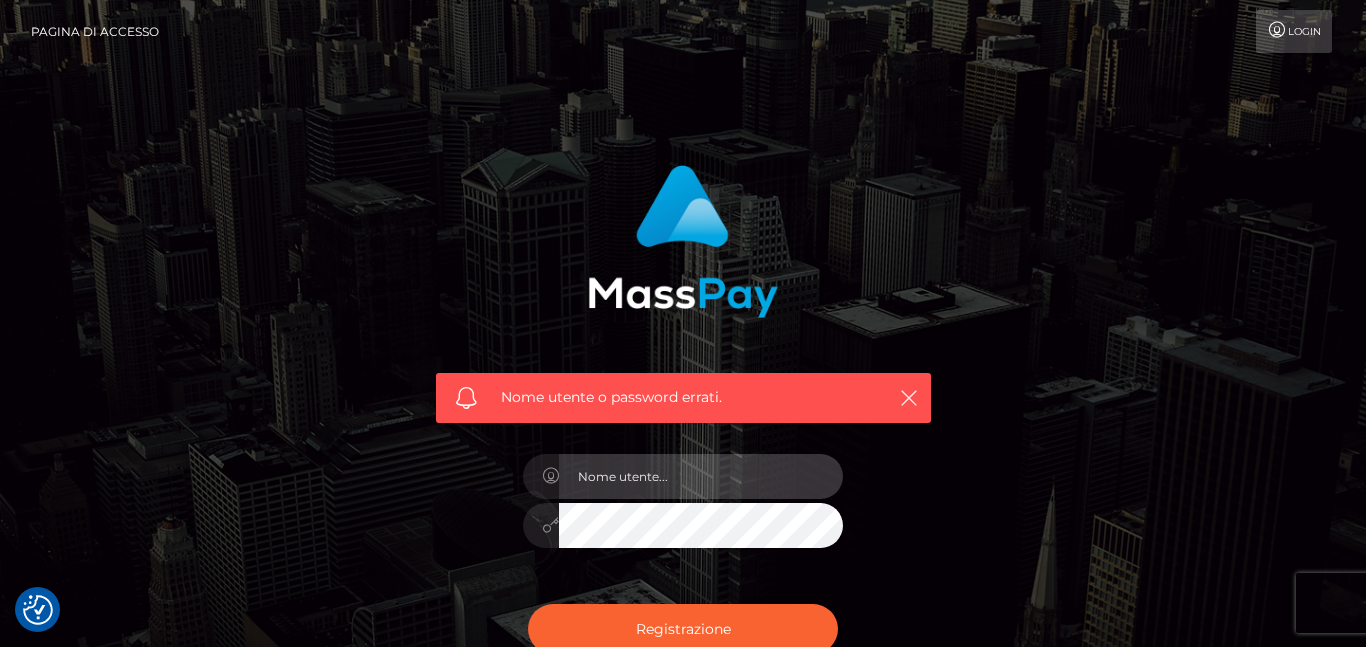 click at bounding box center (701, 476) 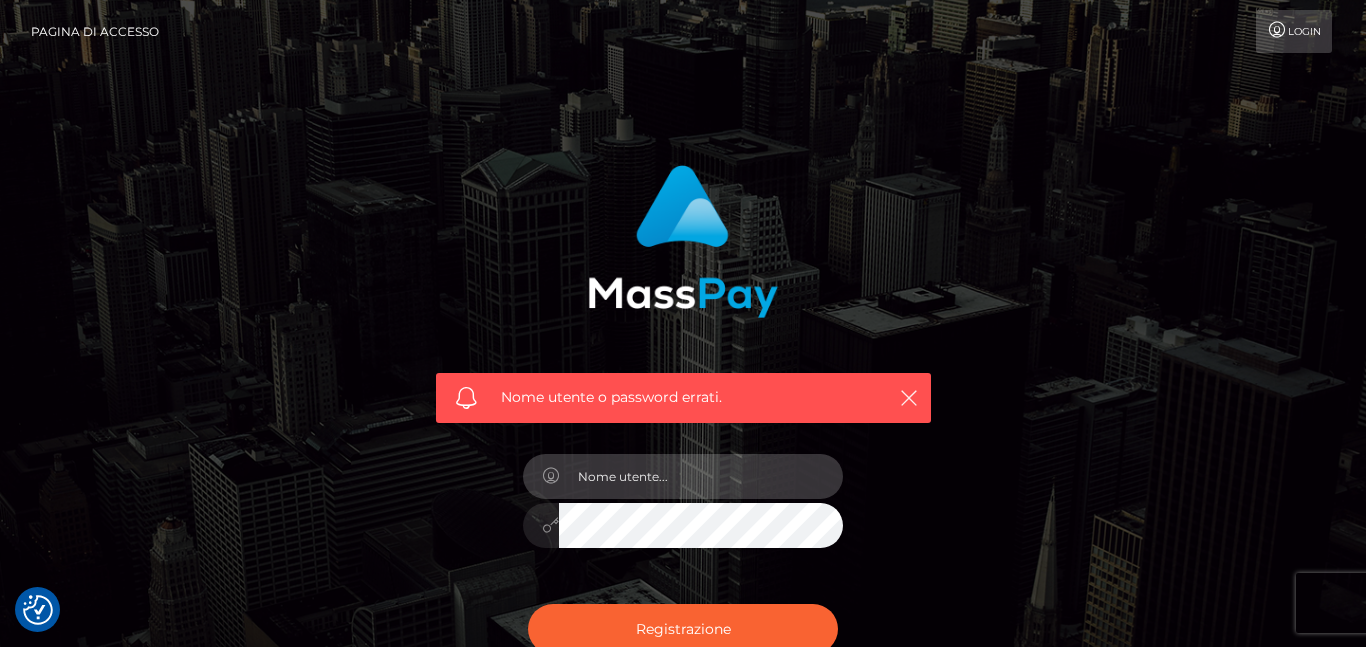 type on "consuelopinato@hotmail.com" 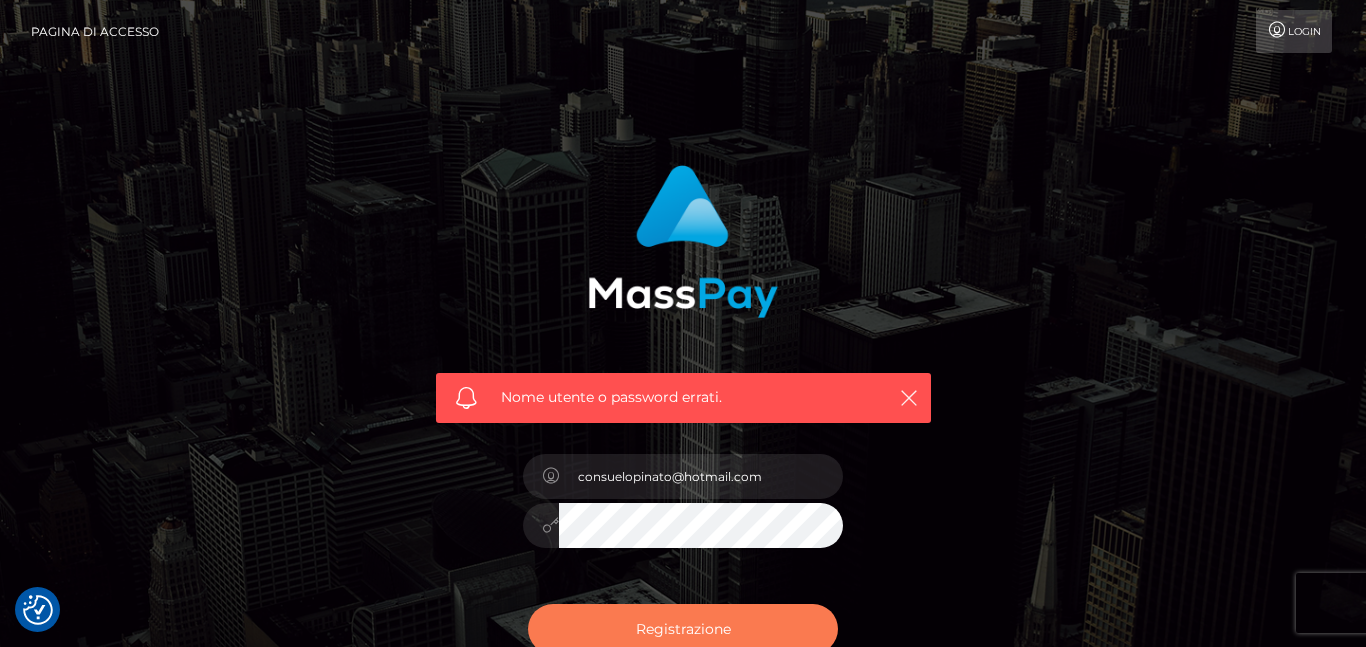 click on "Registrazione" at bounding box center (683, 629) 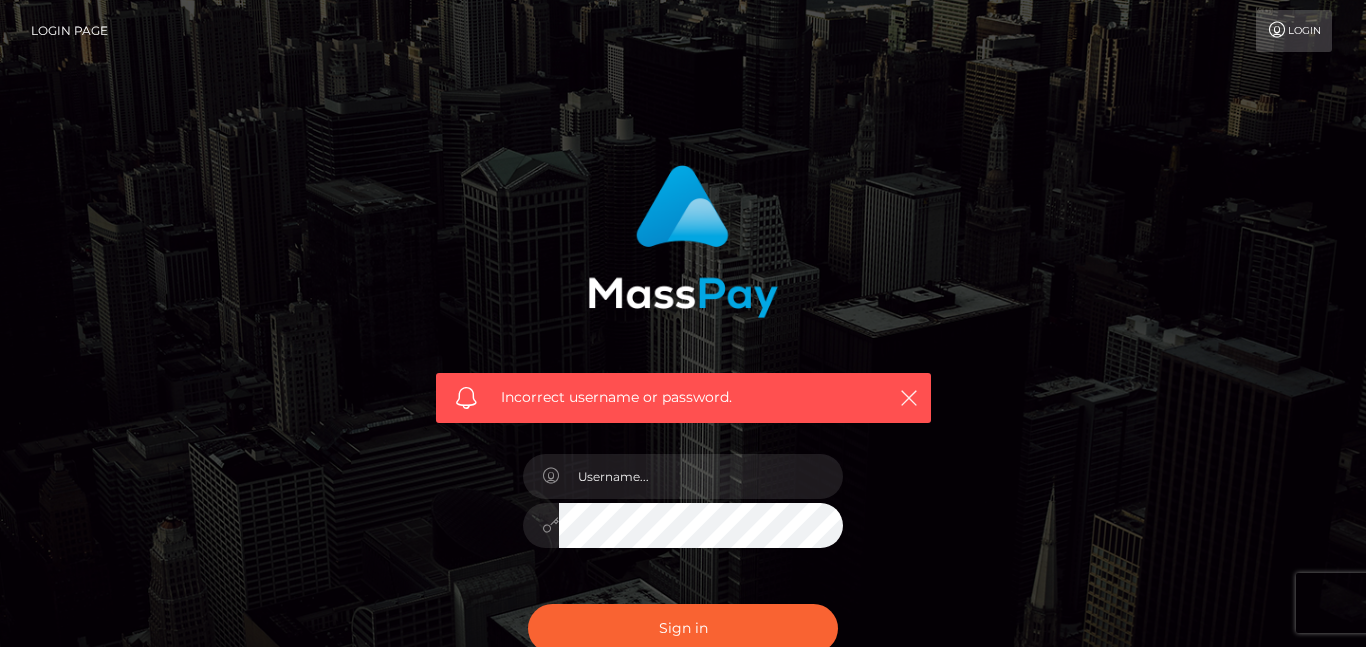 scroll, scrollTop: 0, scrollLeft: 0, axis: both 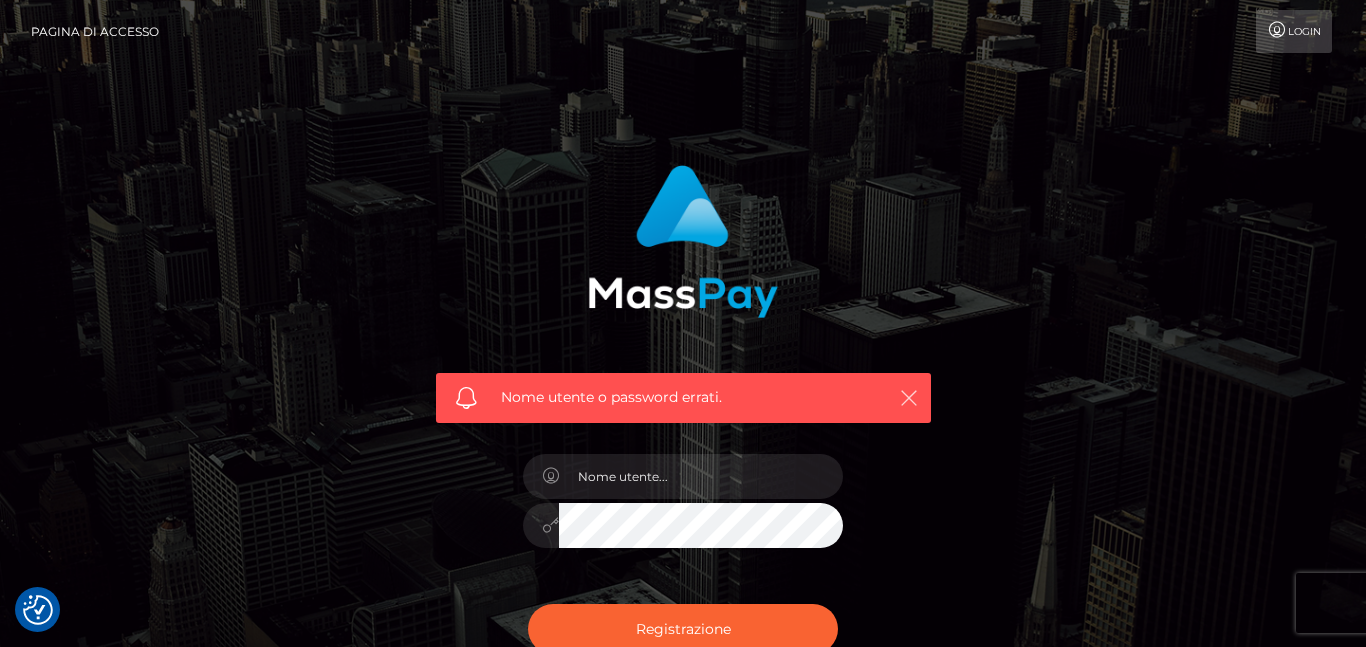 click at bounding box center (909, 398) 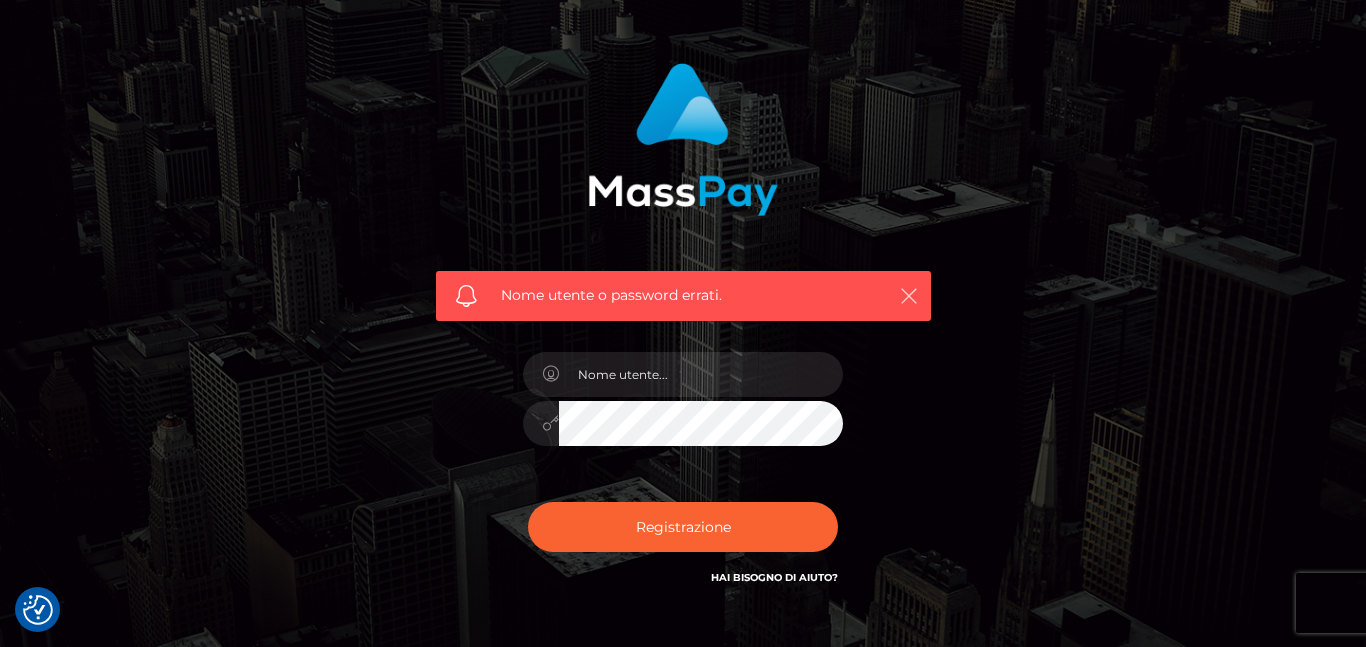 scroll, scrollTop: 159, scrollLeft: 0, axis: vertical 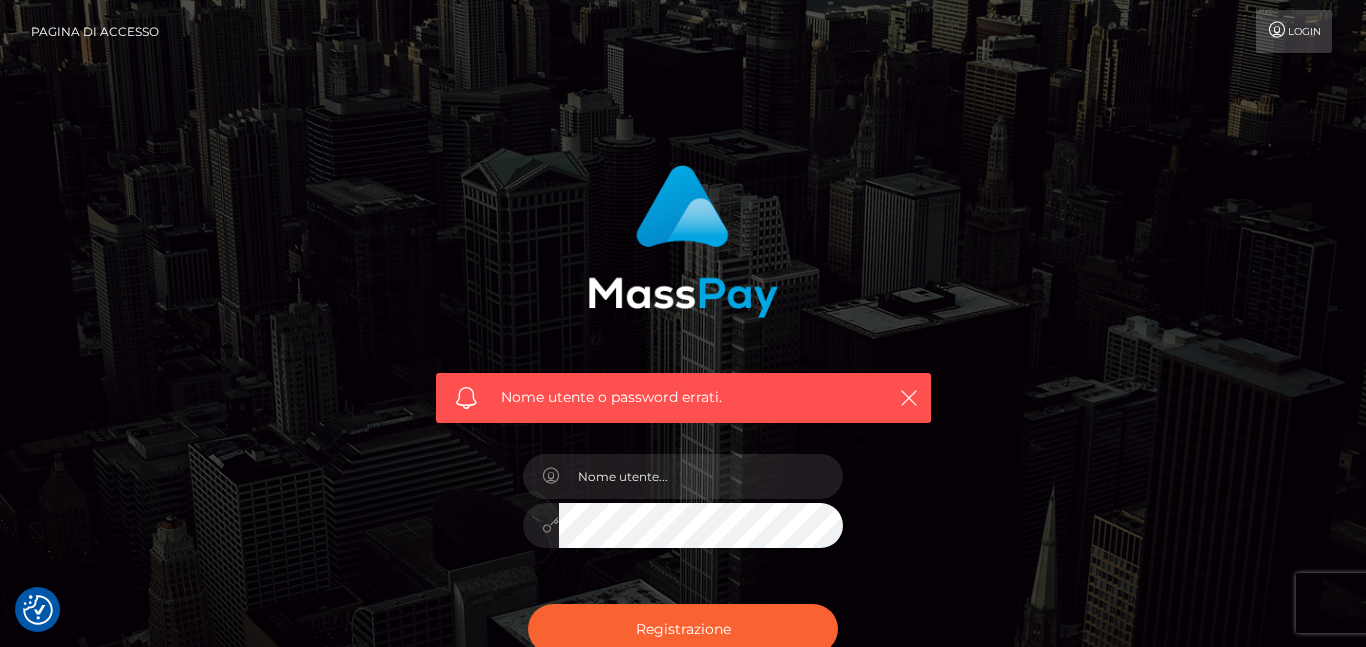 click on "Login" at bounding box center [1304, 31] 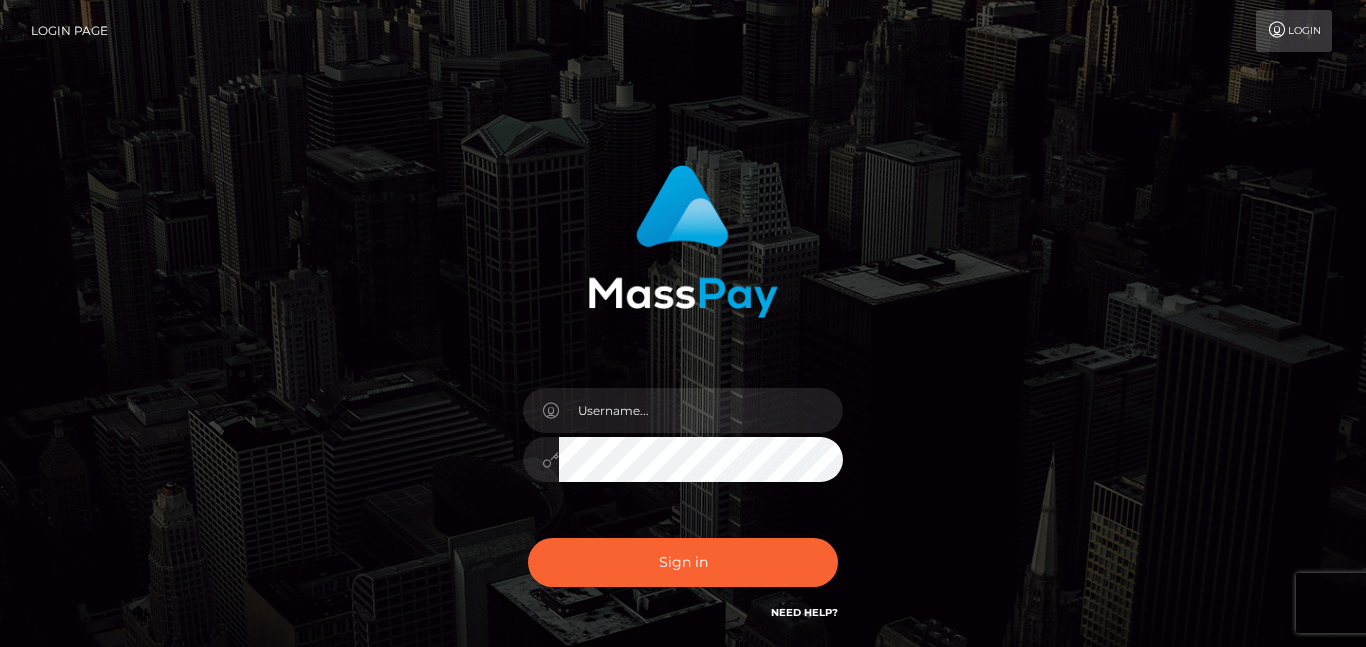 scroll, scrollTop: 0, scrollLeft: 0, axis: both 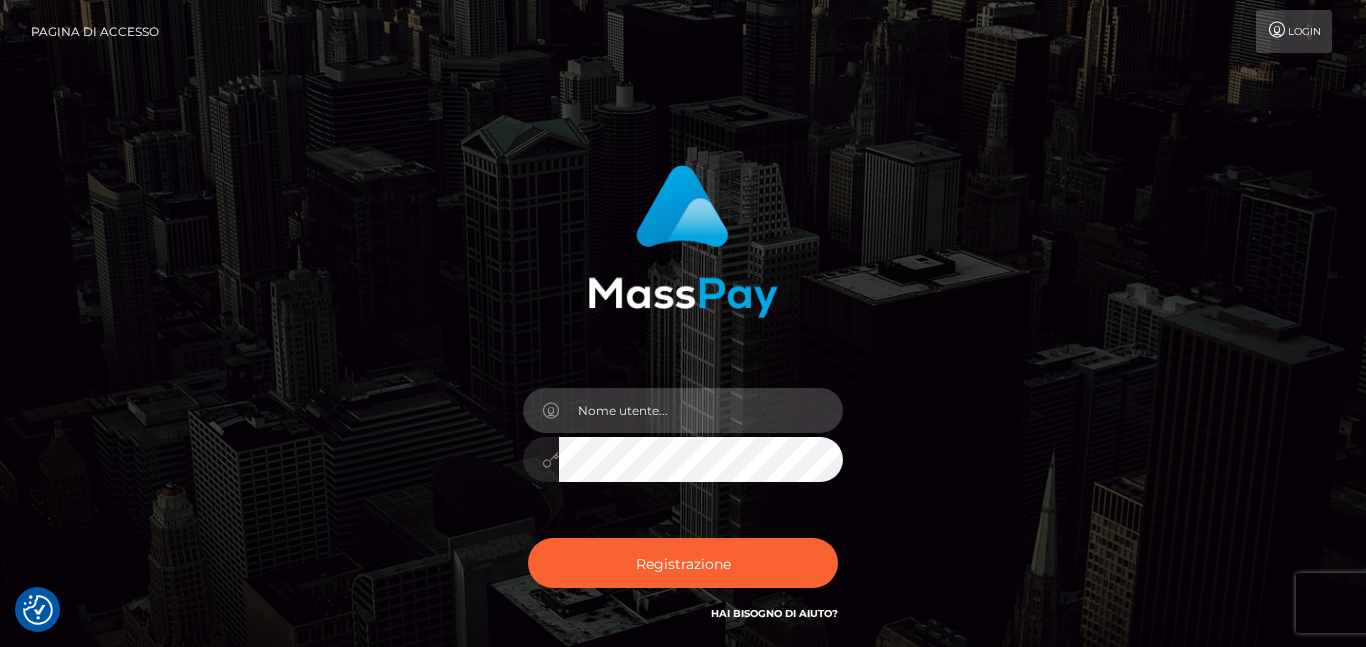 click at bounding box center (701, 410) 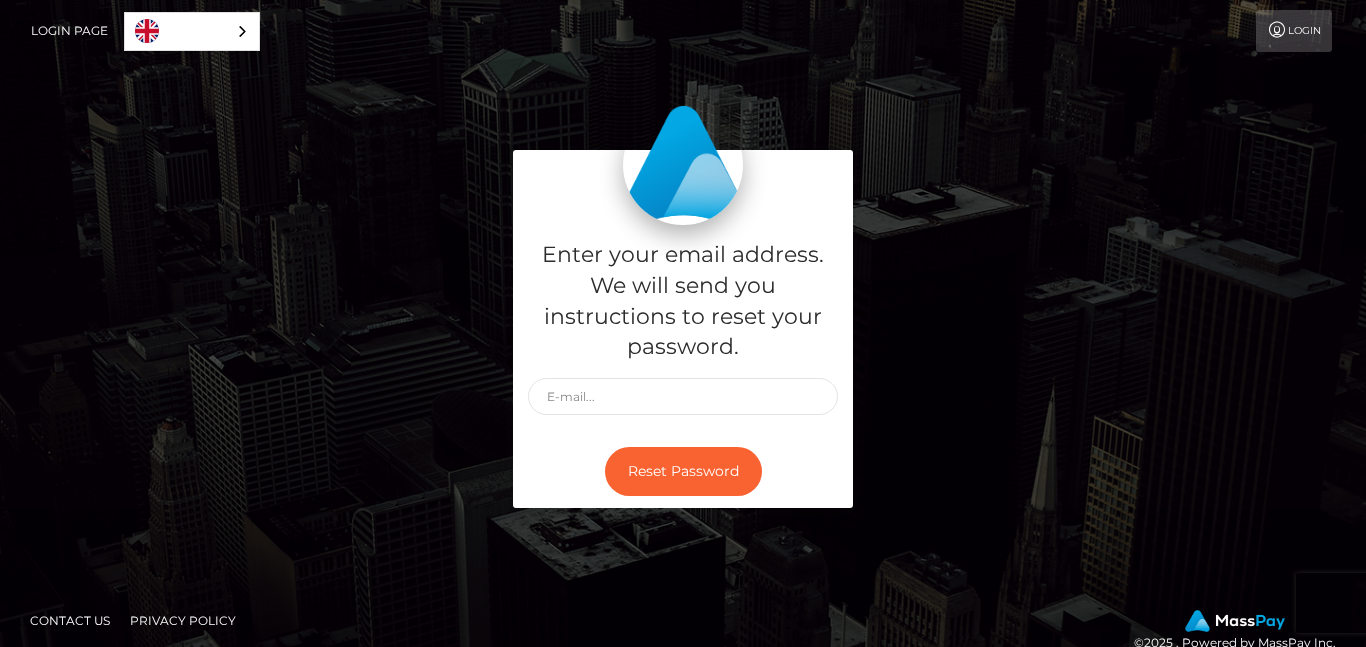 scroll, scrollTop: 0, scrollLeft: 0, axis: both 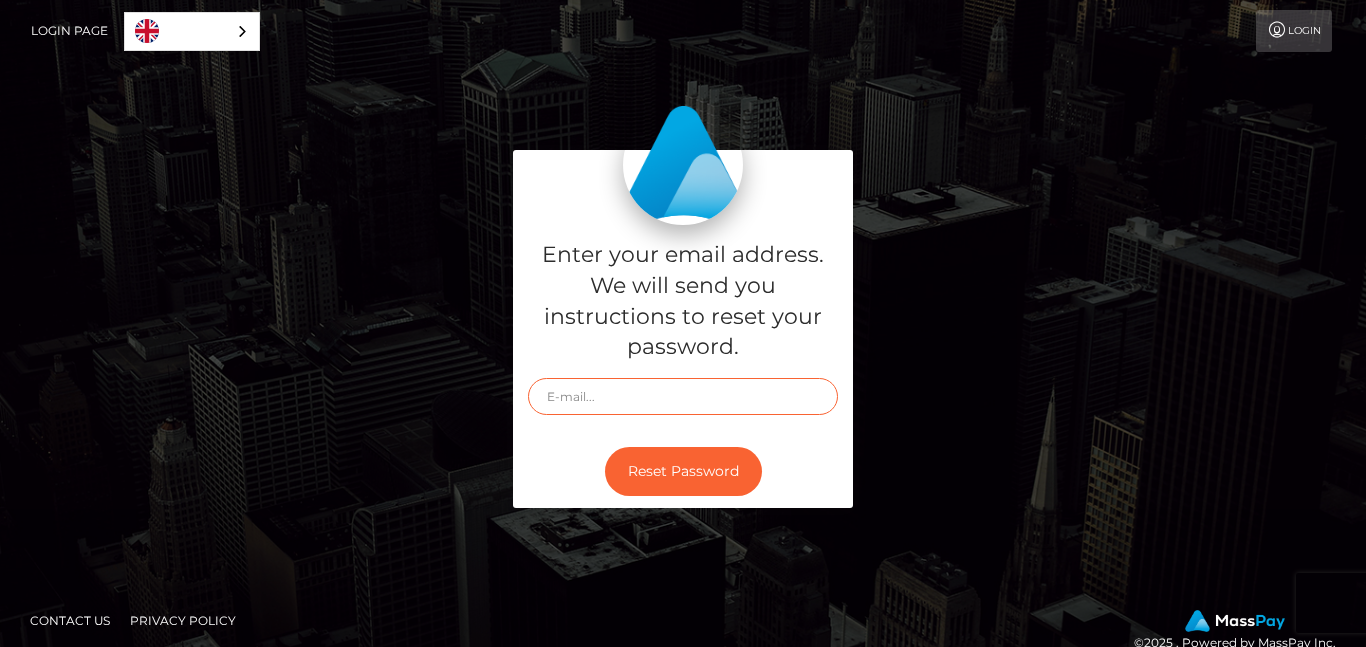 click at bounding box center [683, 396] 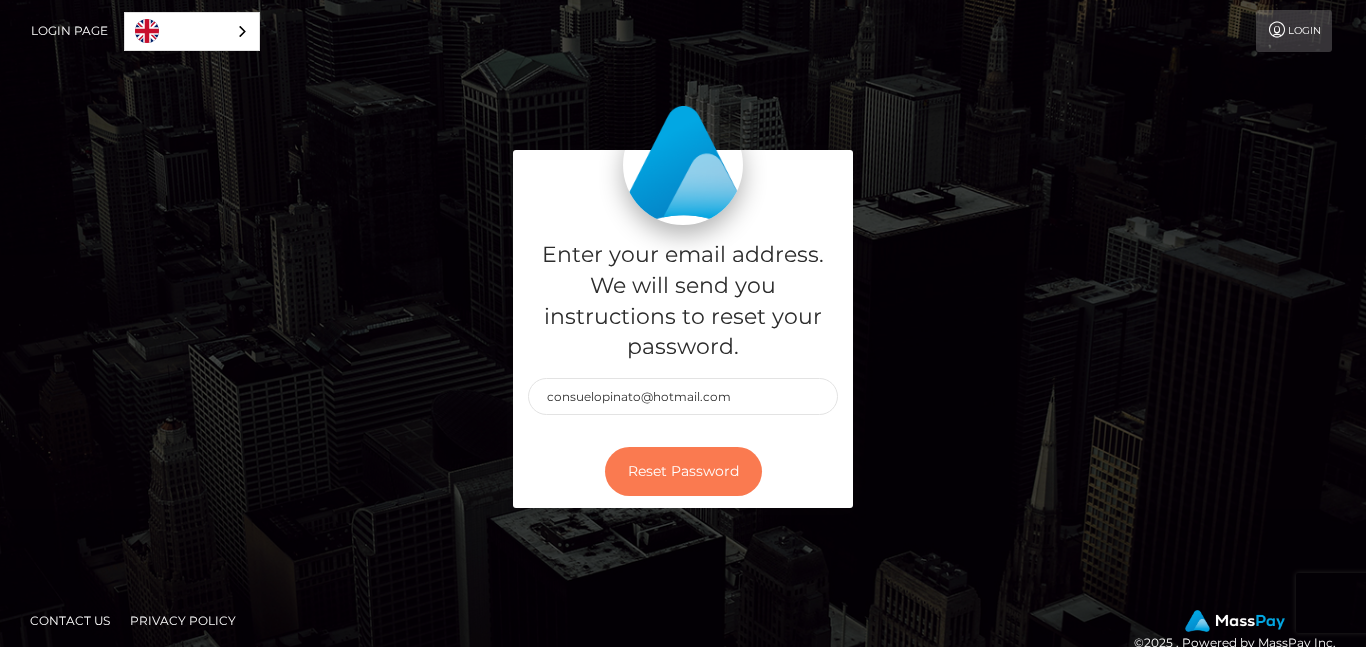 click on "Reset Password" at bounding box center (683, 471) 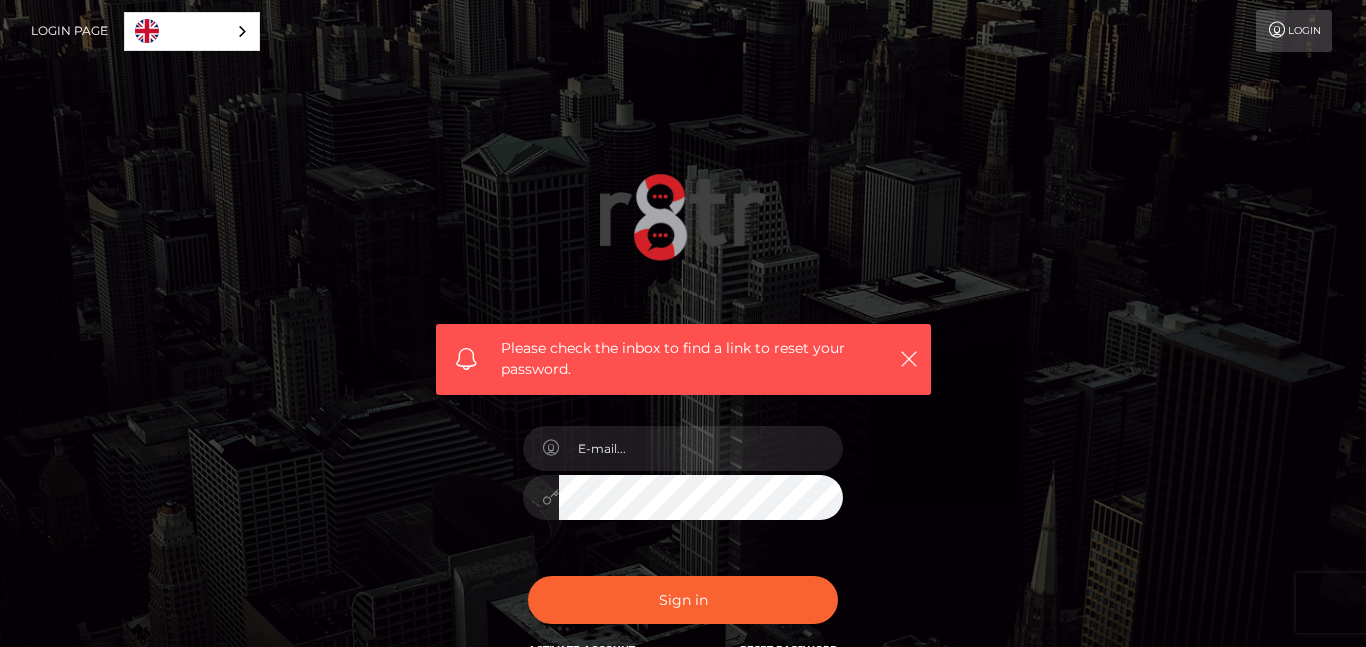 scroll, scrollTop: 0, scrollLeft: 0, axis: both 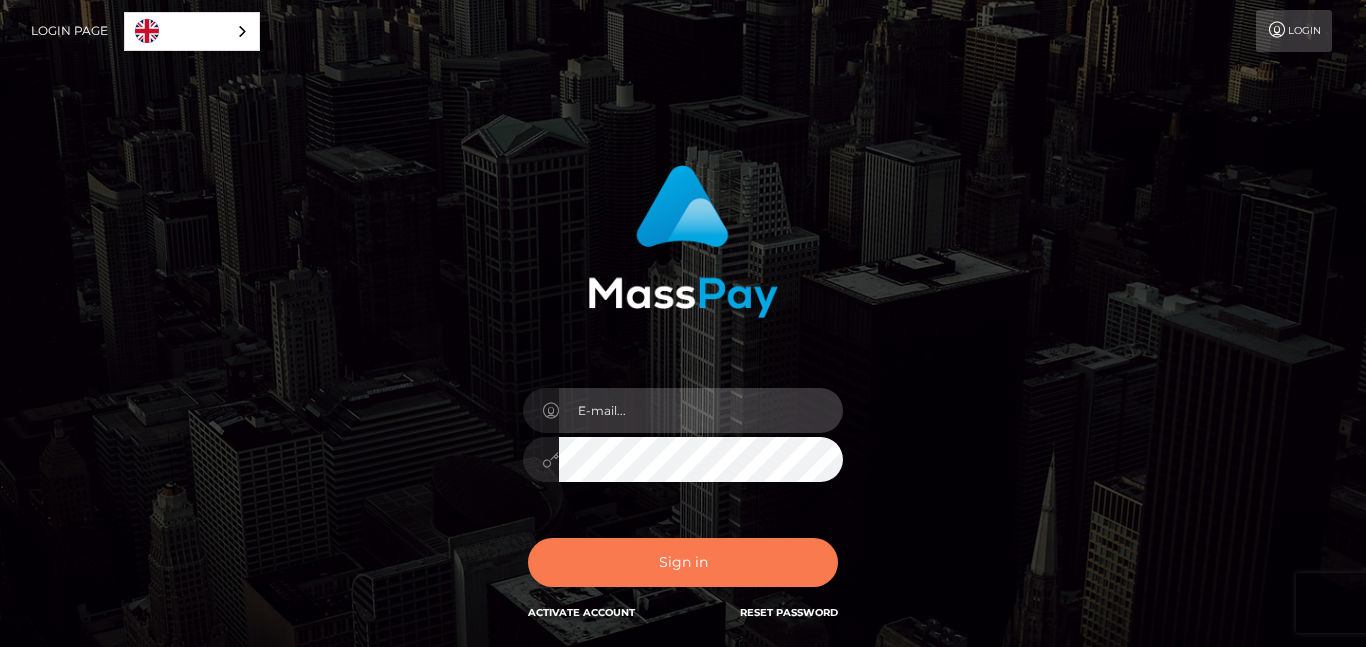 type on "consuelopinato@hotmail.com" 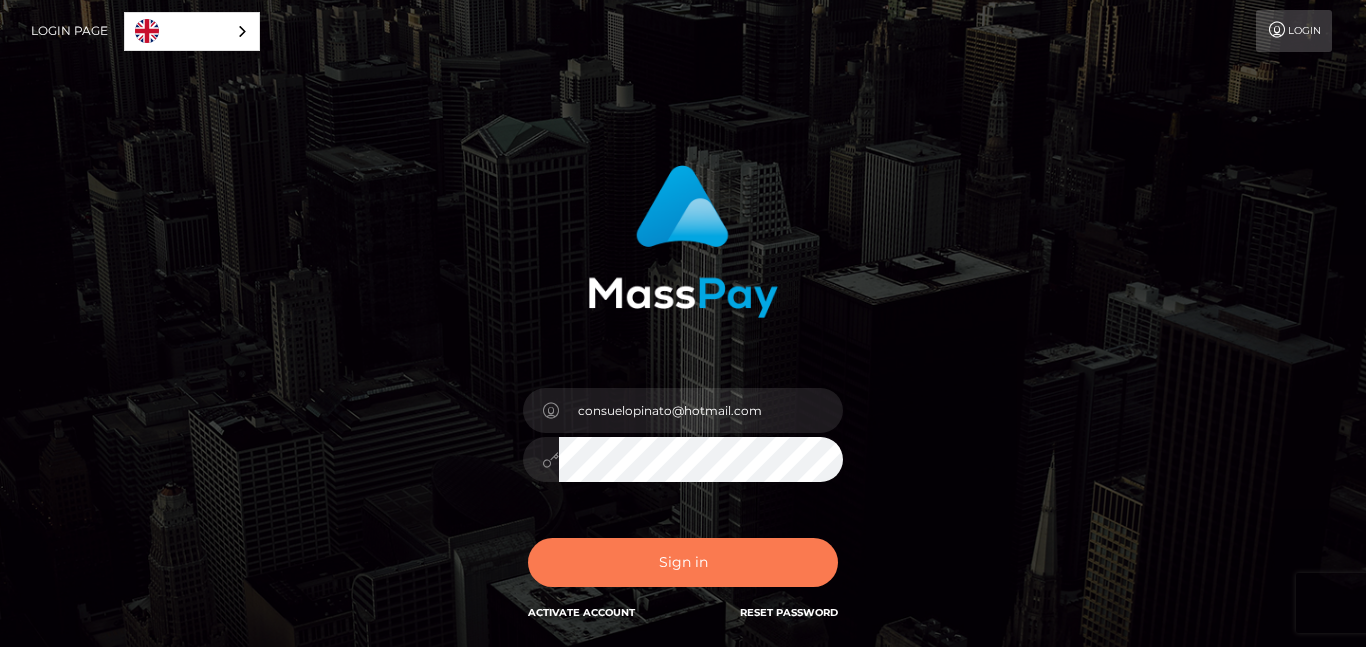 click on "Sign in" at bounding box center [683, 562] 